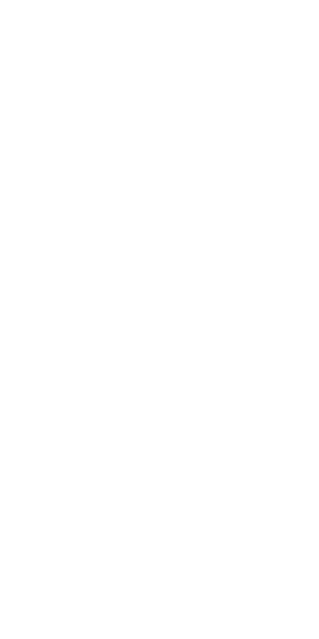 scroll, scrollTop: 0, scrollLeft: 0, axis: both 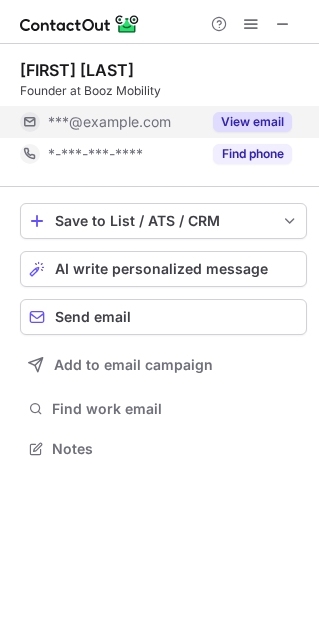 click on "View email" at bounding box center (252, 122) 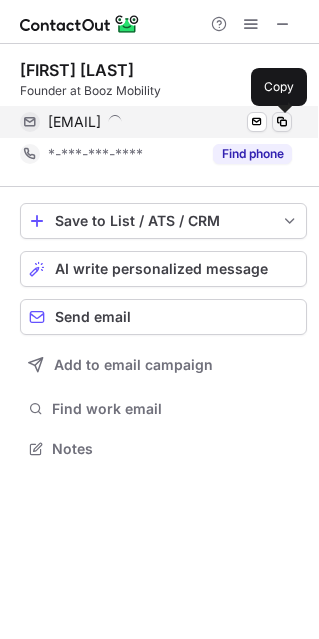 click at bounding box center [282, 122] 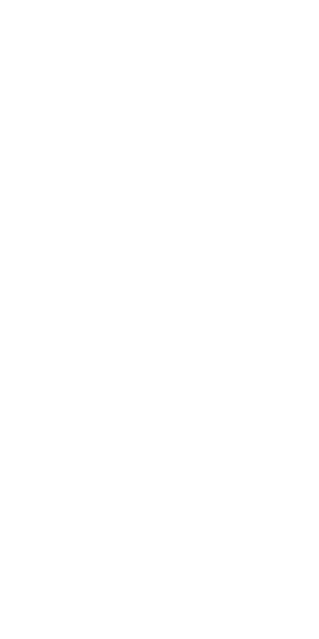 scroll, scrollTop: 0, scrollLeft: 0, axis: both 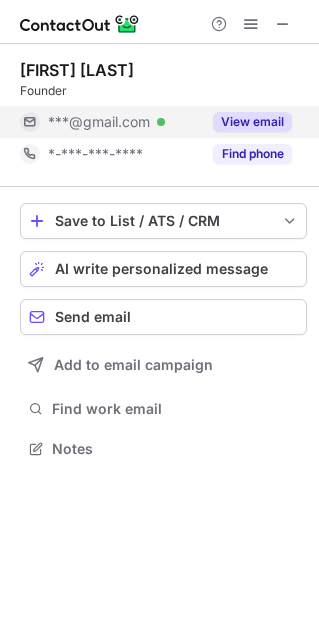 click on "View email" at bounding box center (252, 122) 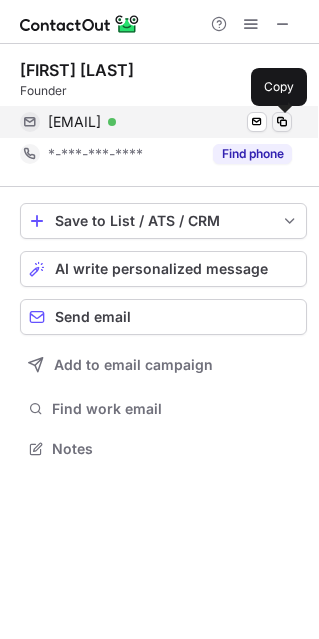 click at bounding box center (282, 122) 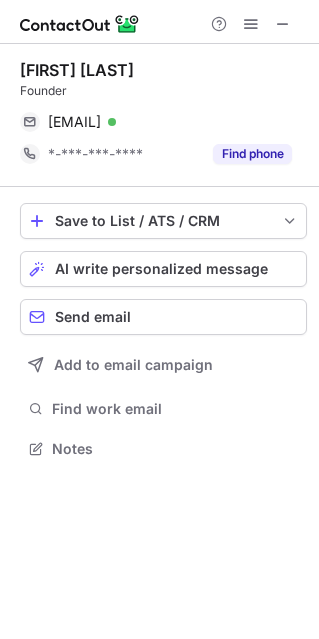 scroll, scrollTop: 434, scrollLeft: 319, axis: both 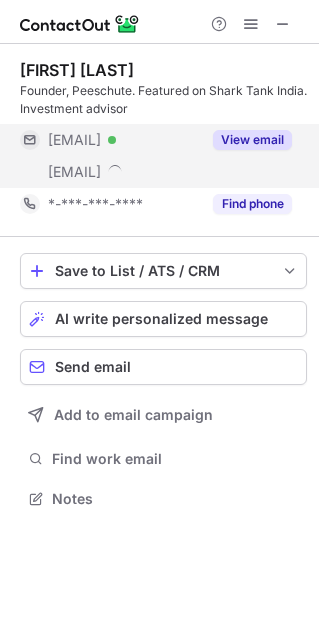 click on "View email" at bounding box center [252, 140] 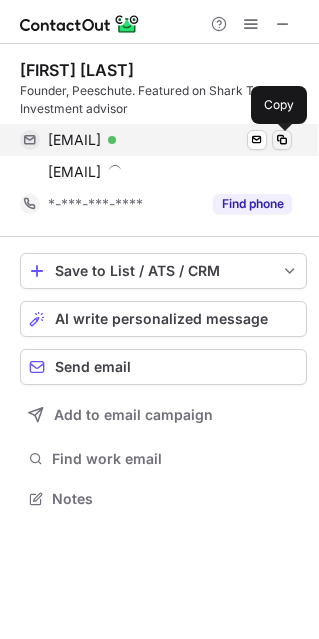 click at bounding box center [282, 140] 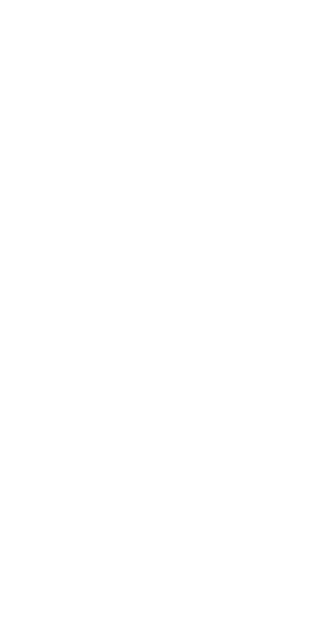 scroll, scrollTop: 0, scrollLeft: 0, axis: both 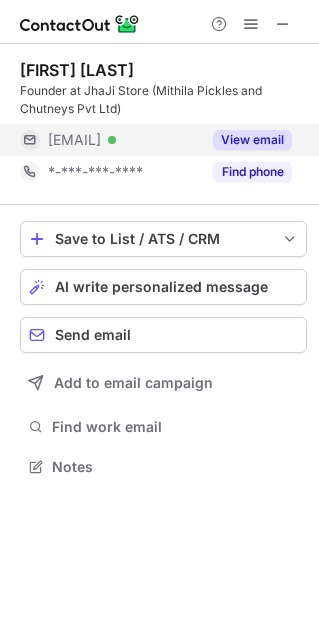 click on "View email" at bounding box center [252, 140] 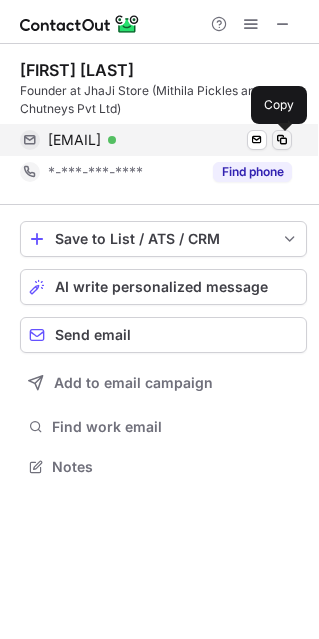 click at bounding box center [282, 140] 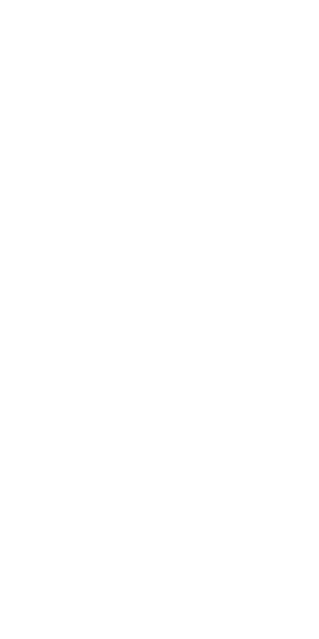 scroll, scrollTop: 0, scrollLeft: 0, axis: both 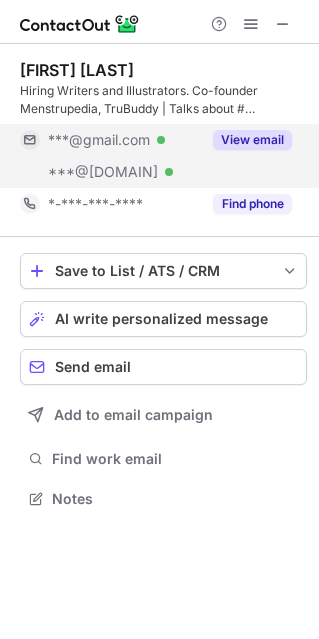 click on "View email" at bounding box center (252, 140) 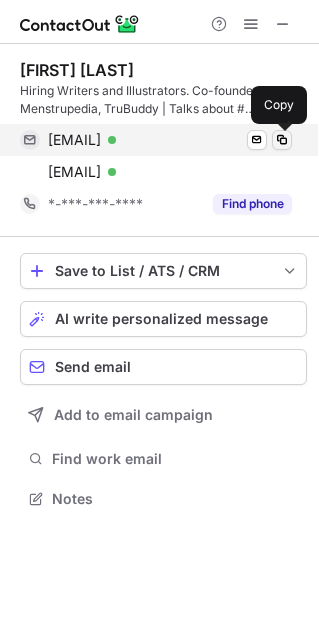 click at bounding box center [282, 140] 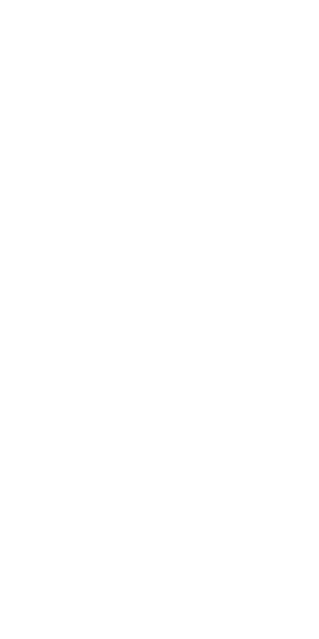 scroll, scrollTop: 0, scrollLeft: 0, axis: both 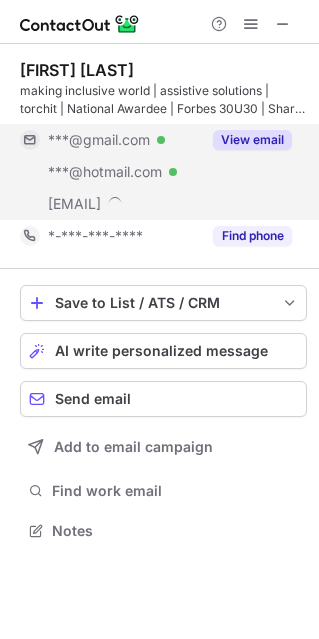 click on "View email" at bounding box center (252, 140) 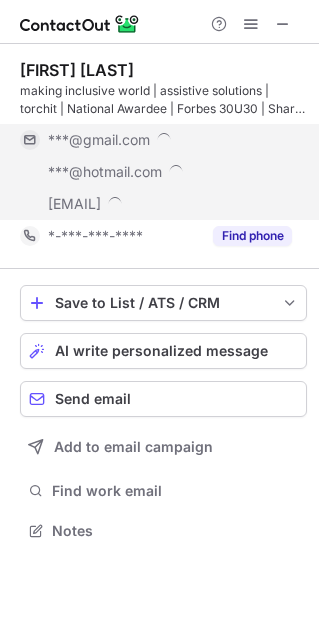 scroll, scrollTop: 442, scrollLeft: 319, axis: both 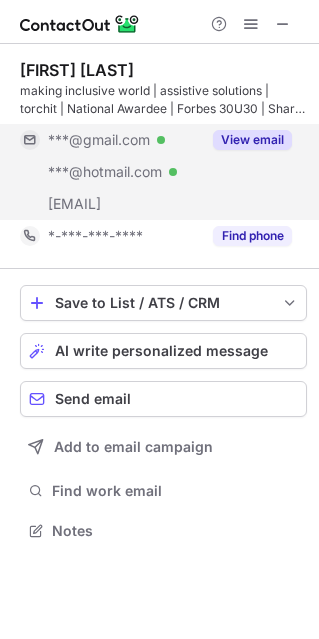 click on "View email" at bounding box center [252, 140] 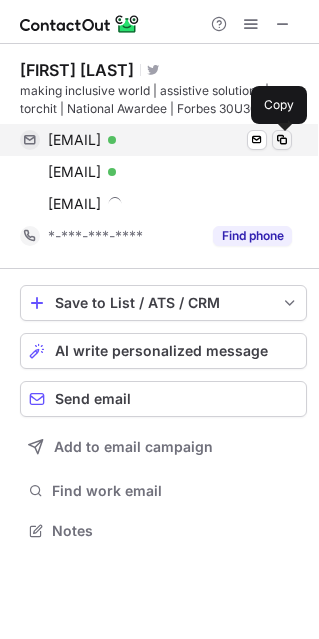 click at bounding box center (282, 140) 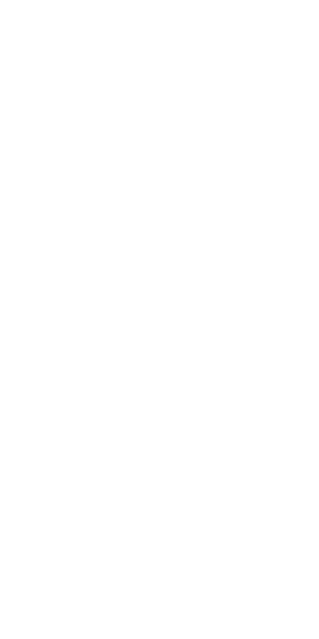 scroll, scrollTop: 0, scrollLeft: 0, axis: both 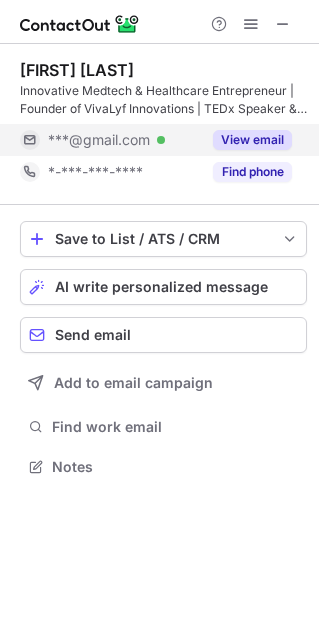 click on "View email" at bounding box center [252, 140] 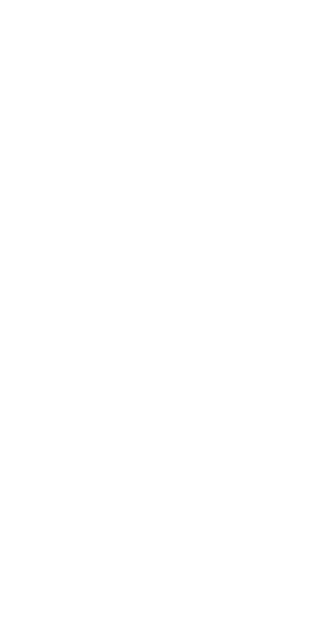 scroll, scrollTop: 0, scrollLeft: 0, axis: both 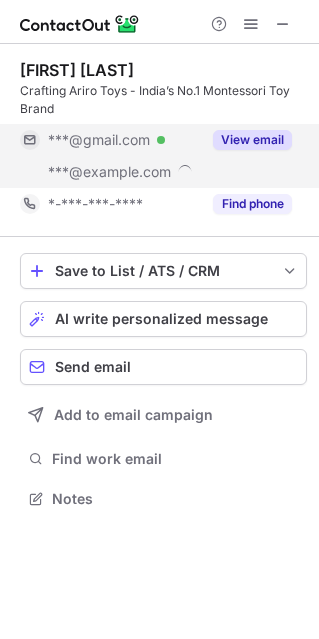 click on "View email" at bounding box center (252, 140) 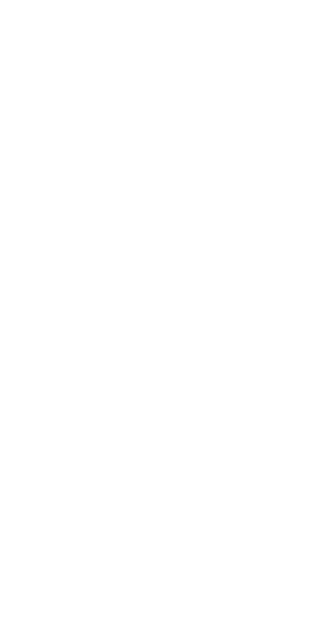 scroll, scrollTop: 0, scrollLeft: 0, axis: both 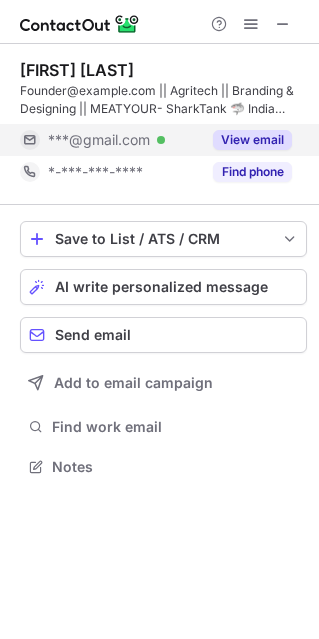 click on "View email" at bounding box center [252, 140] 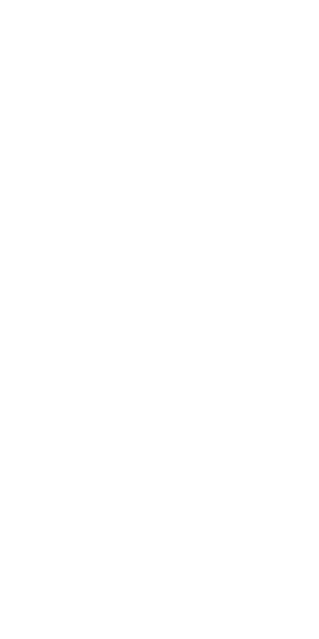 scroll, scrollTop: 0, scrollLeft: 0, axis: both 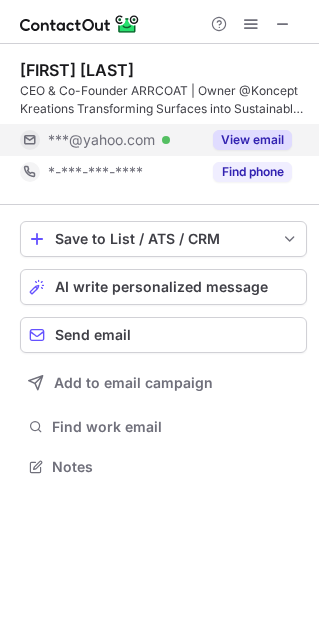 click on "View email" at bounding box center (252, 140) 